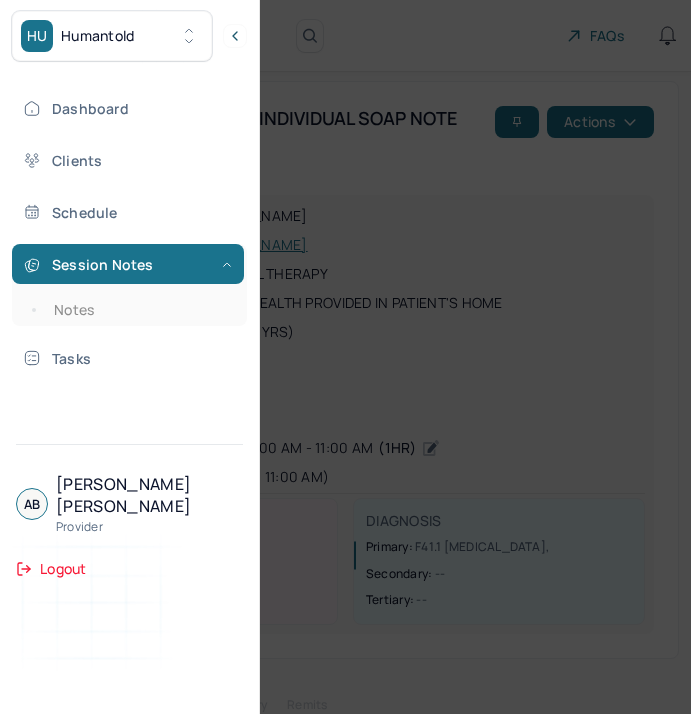 scroll, scrollTop: 0, scrollLeft: 0, axis: both 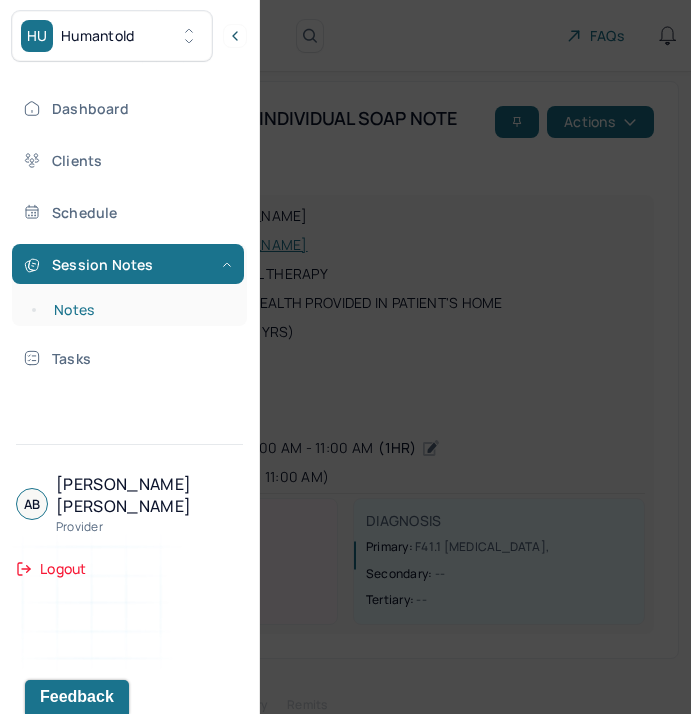 click on "Notes" at bounding box center [139, 310] 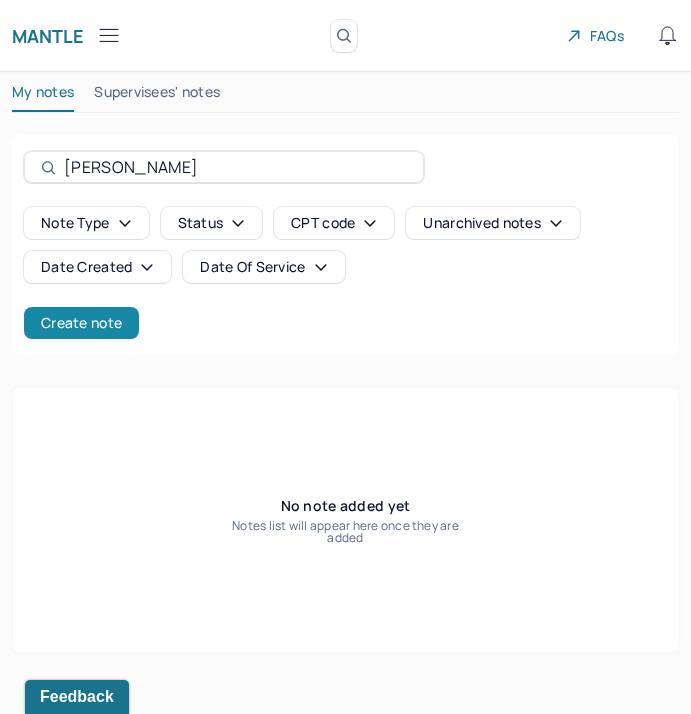 click on "Create note" at bounding box center [81, 323] 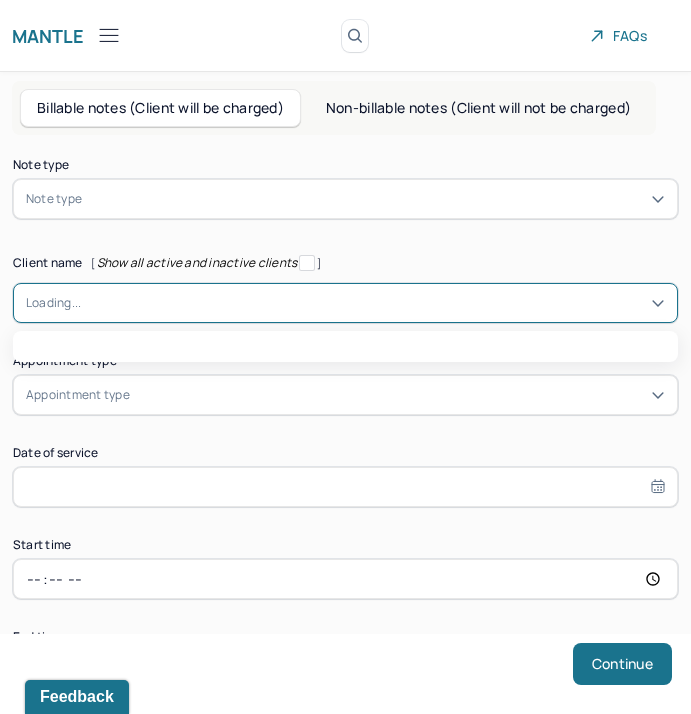 click at bounding box center [373, 303] 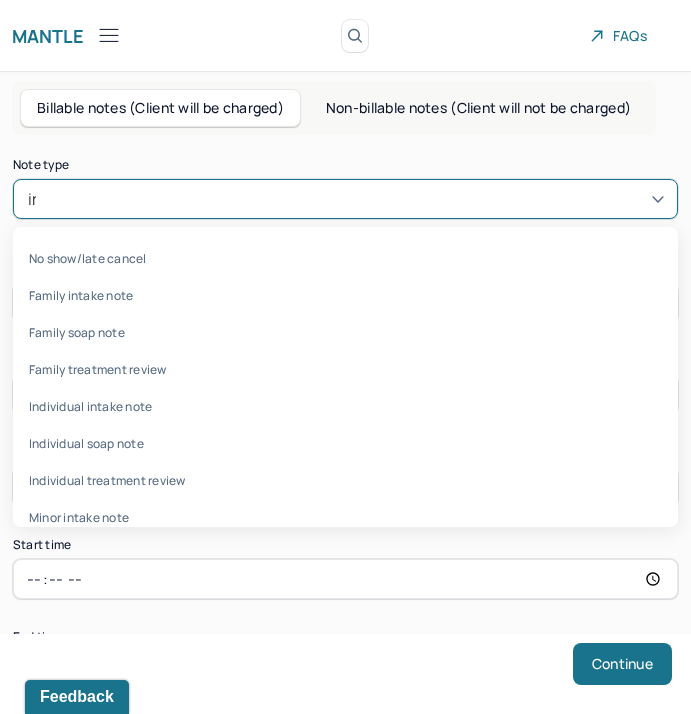 type on "indi" 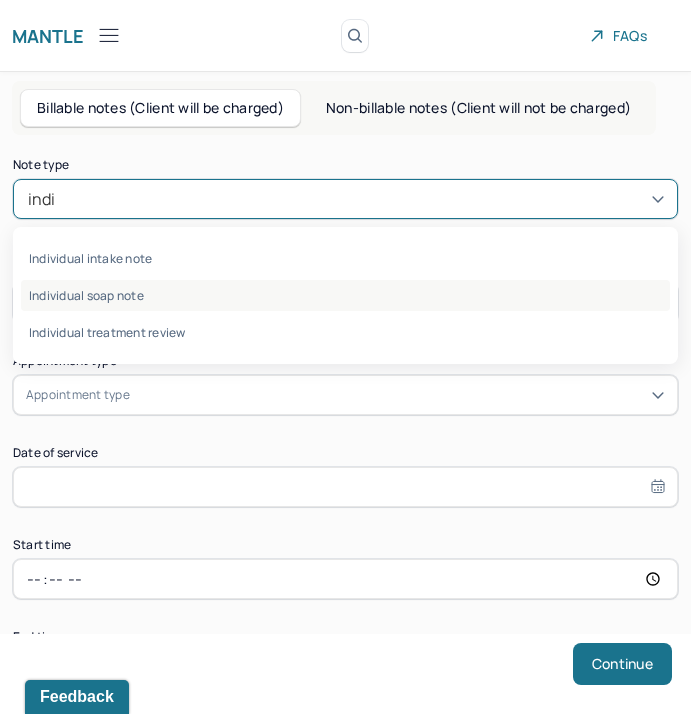 click on "Individual soap note" at bounding box center [345, 295] 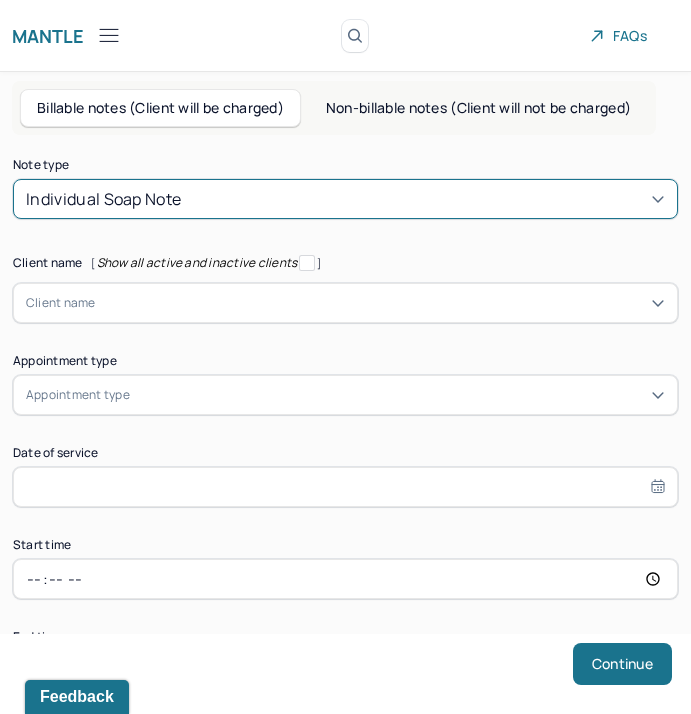 click on "Client name" at bounding box center (61, 303) 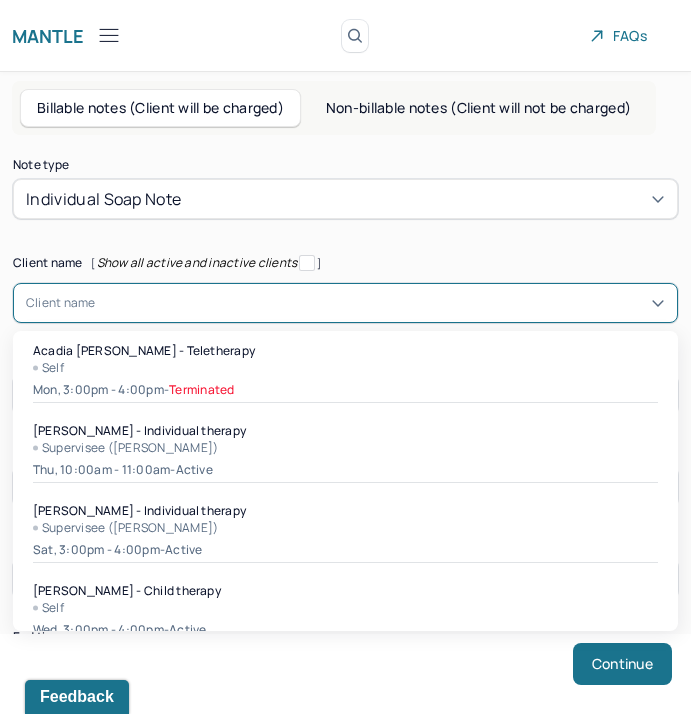 type on "a" 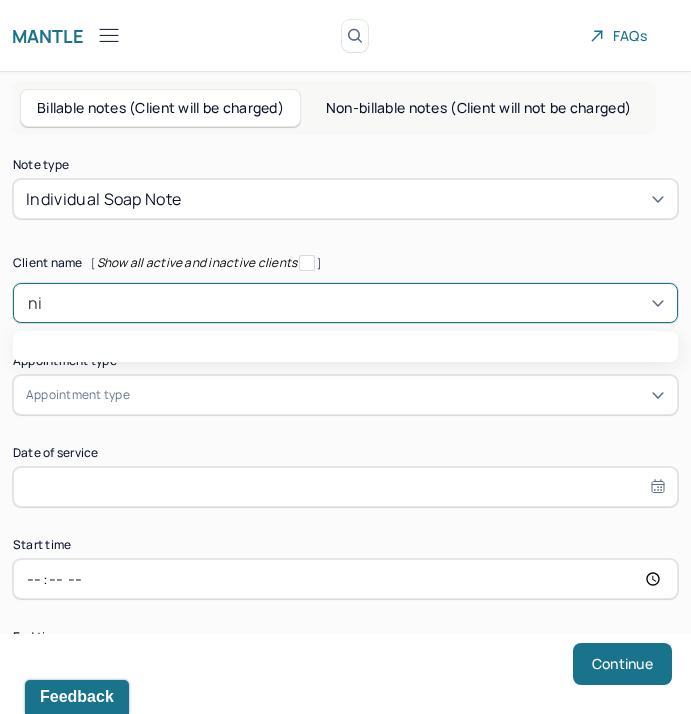 type on "nic" 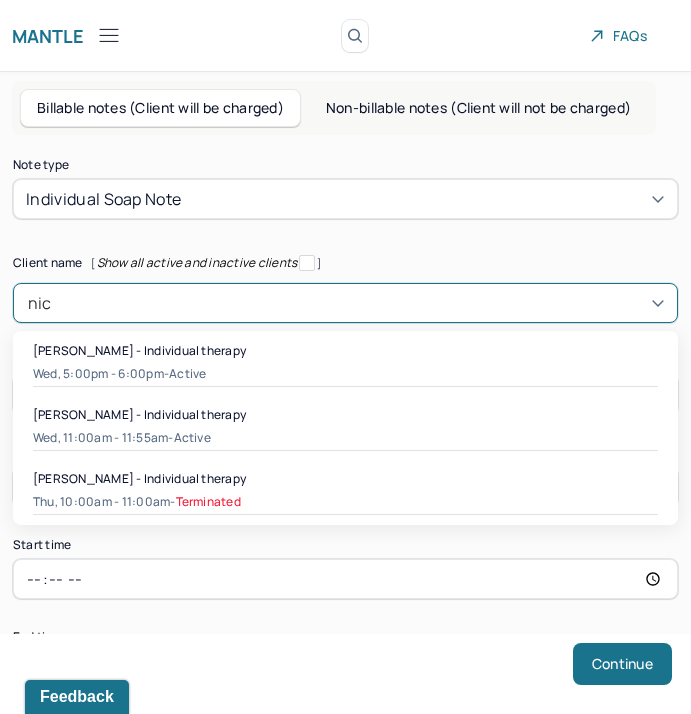 click on "Wed, 11:00am - 11:55am  -  active" at bounding box center [345, 438] 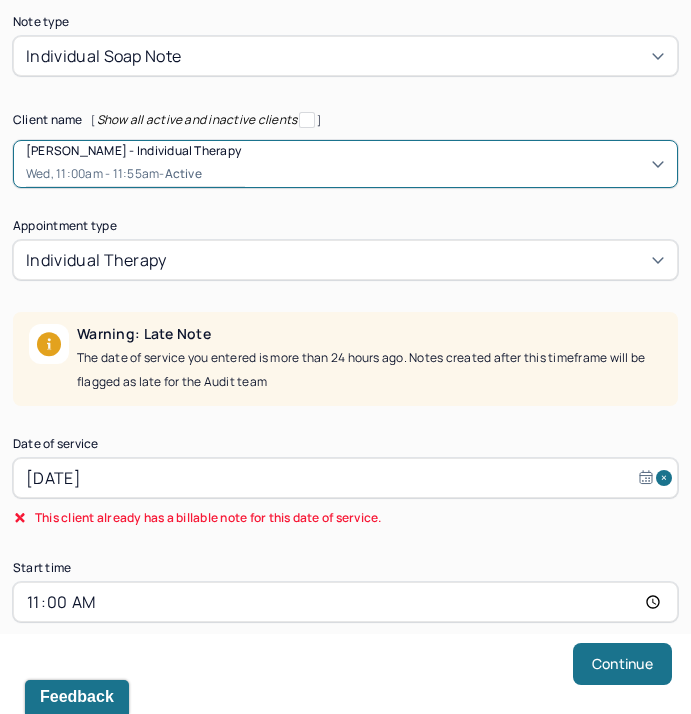 scroll, scrollTop: 144, scrollLeft: 0, axis: vertical 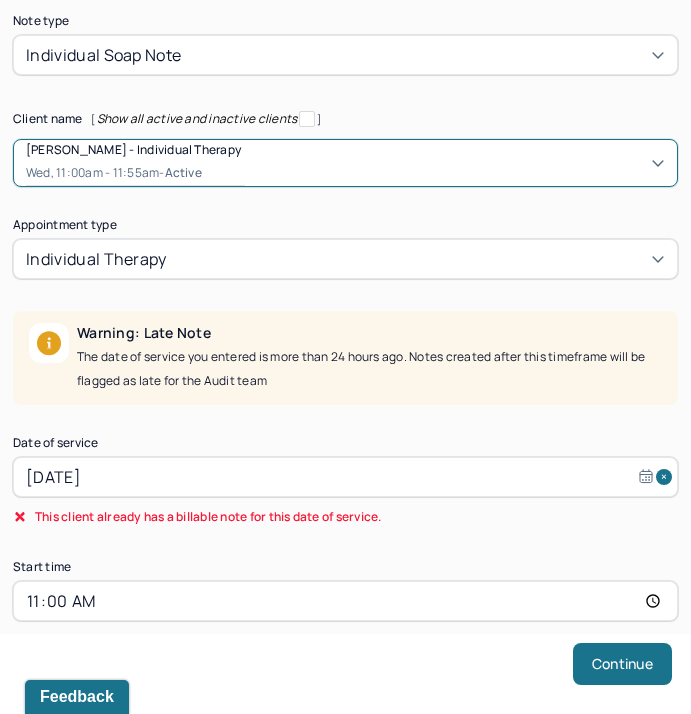 click on "[DATE]" at bounding box center [345, 477] 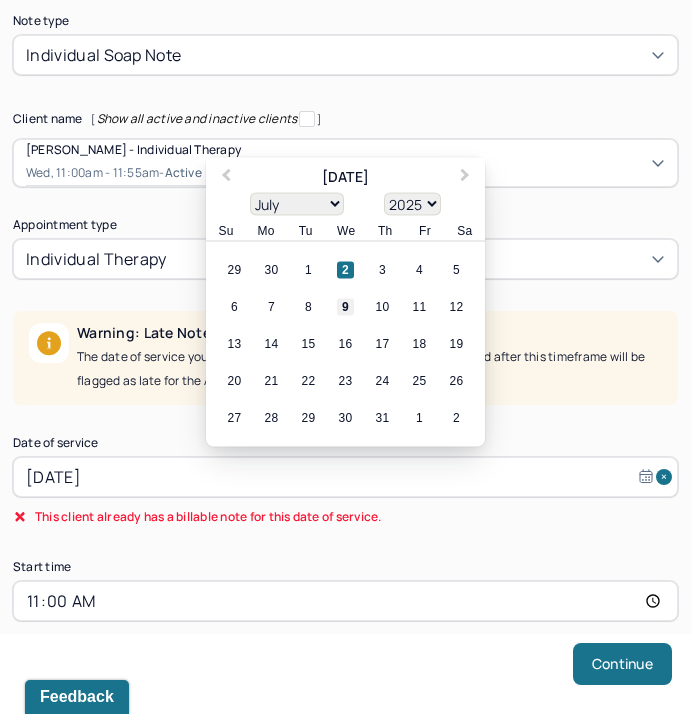 click on "9" at bounding box center (345, 307) 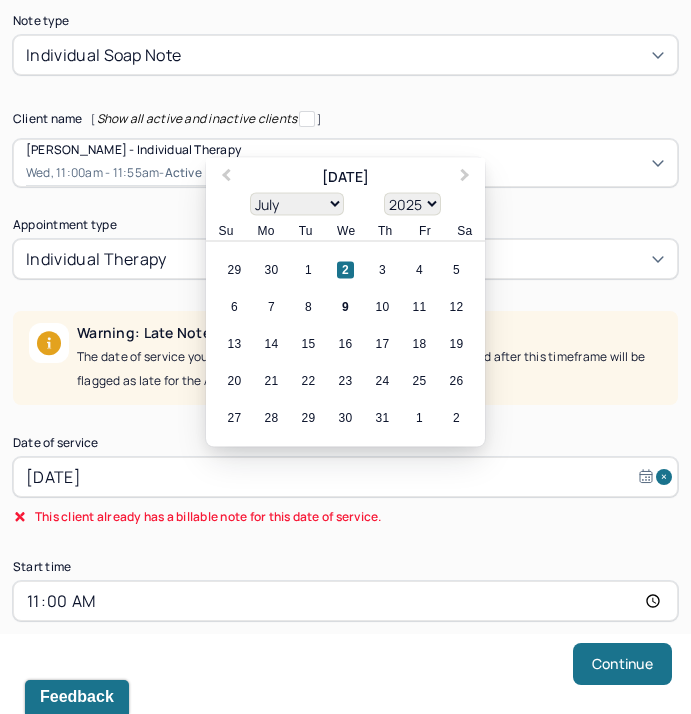 type on "[DATE]" 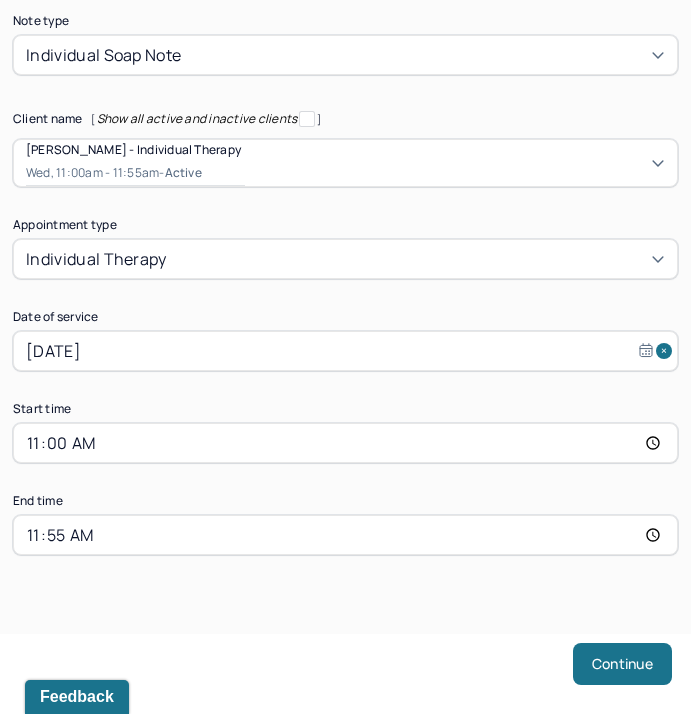 scroll, scrollTop: 145, scrollLeft: 0, axis: vertical 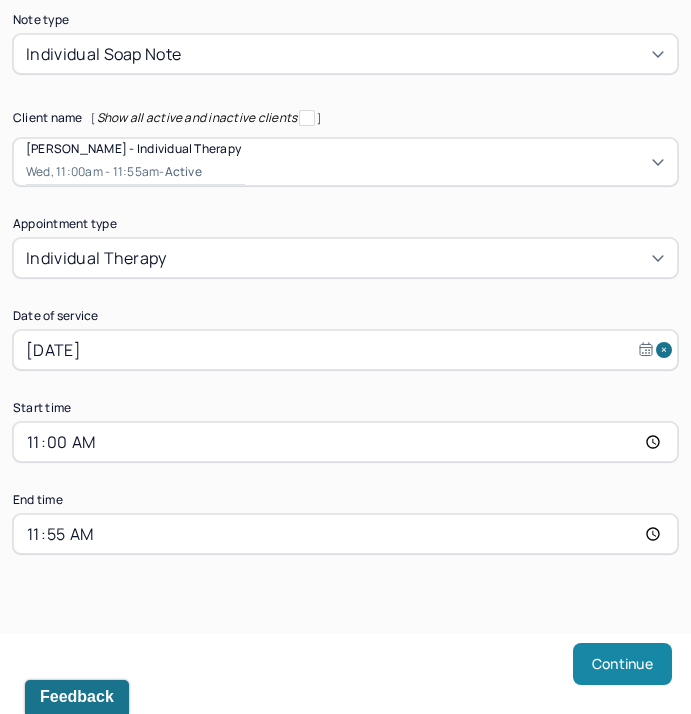 click on "Continue" at bounding box center [622, 664] 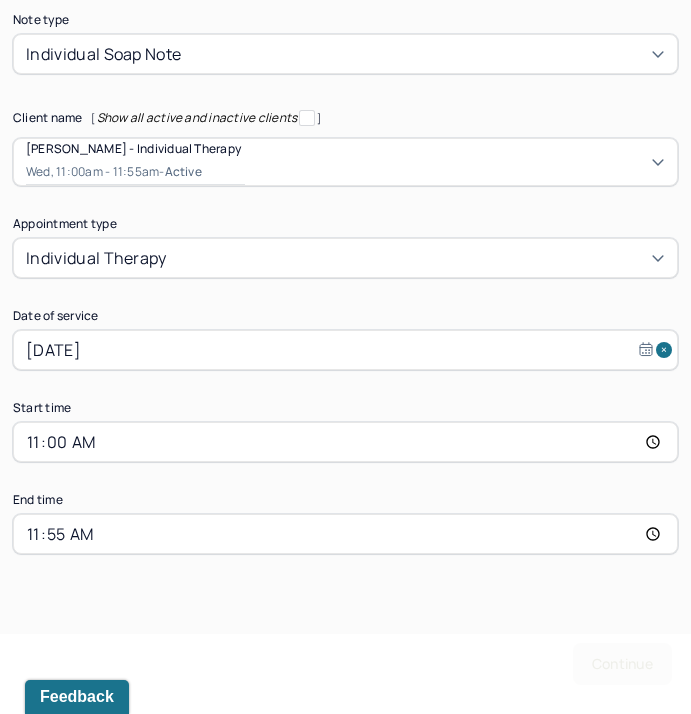 scroll, scrollTop: 0, scrollLeft: 0, axis: both 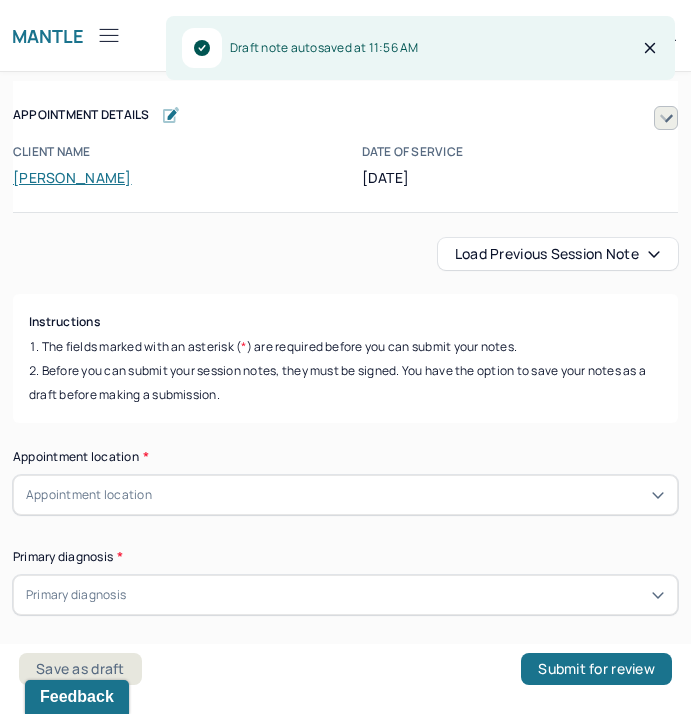 click on "Load previous session note" at bounding box center (558, 254) 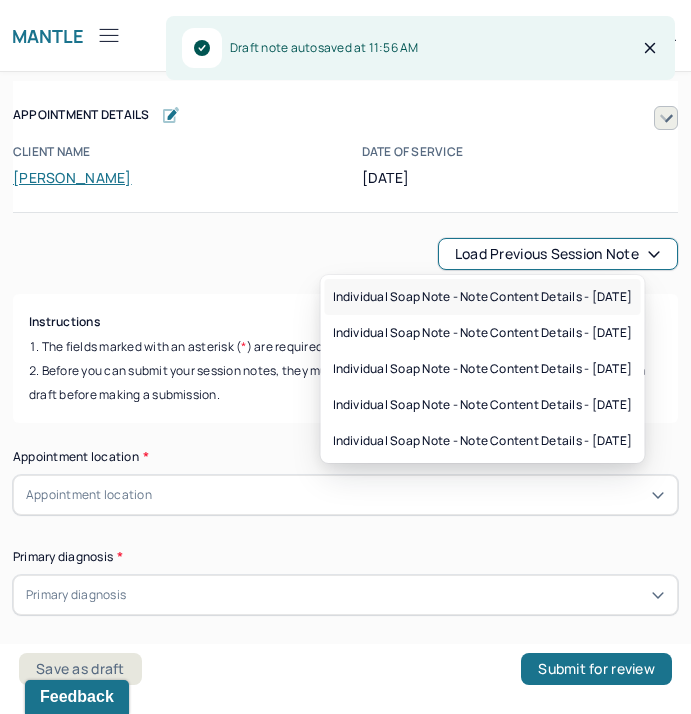 click on "Individual soap note   - Note content Details -   [DATE]" at bounding box center (483, 297) 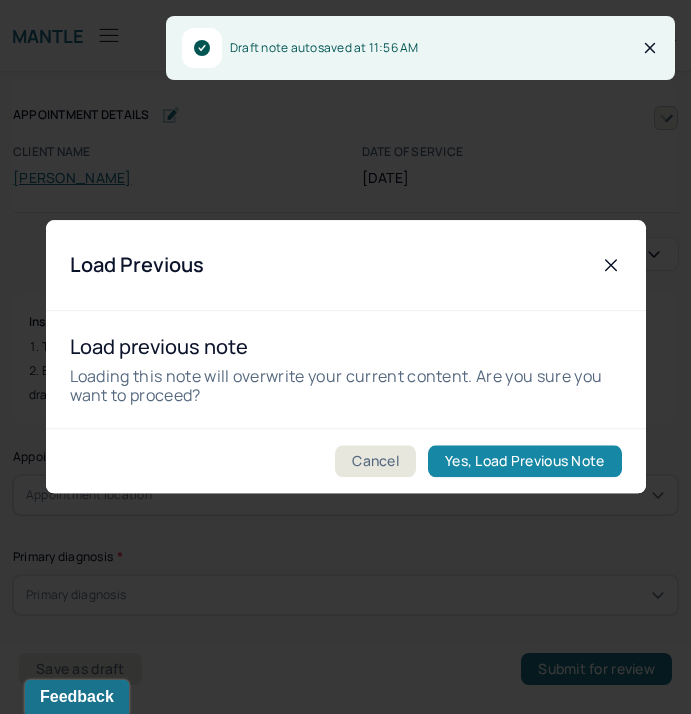 click on "Yes, Load Previous Note" at bounding box center [524, 462] 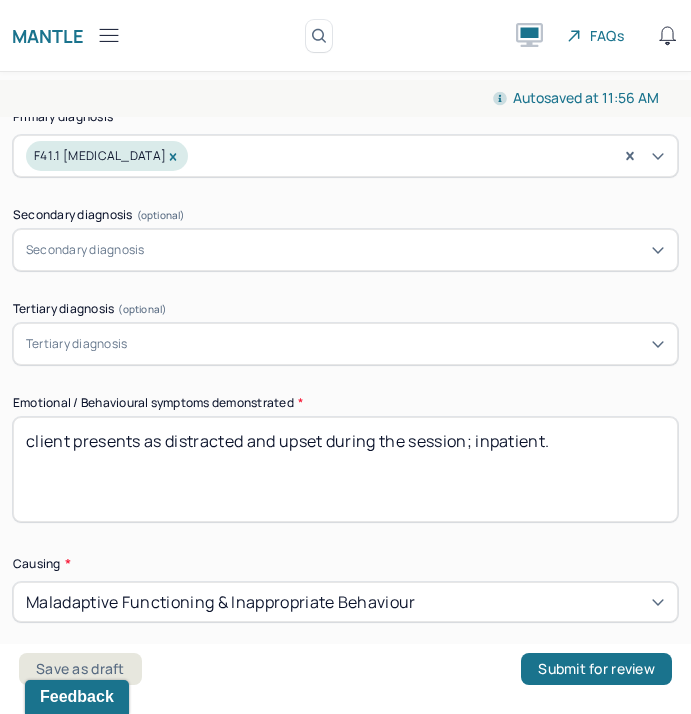 scroll, scrollTop: 967, scrollLeft: 0, axis: vertical 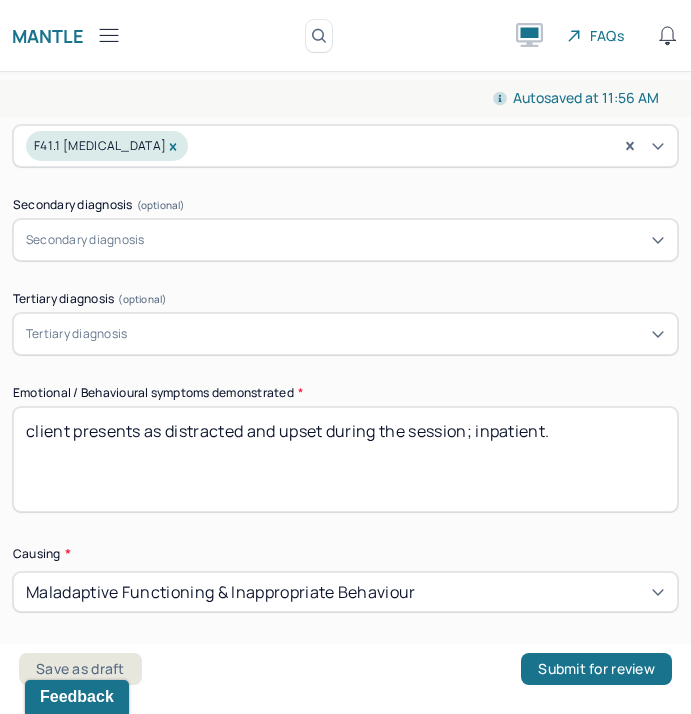 drag, startPoint x: 567, startPoint y: 429, endPoint x: 143, endPoint y: 420, distance: 424.09552 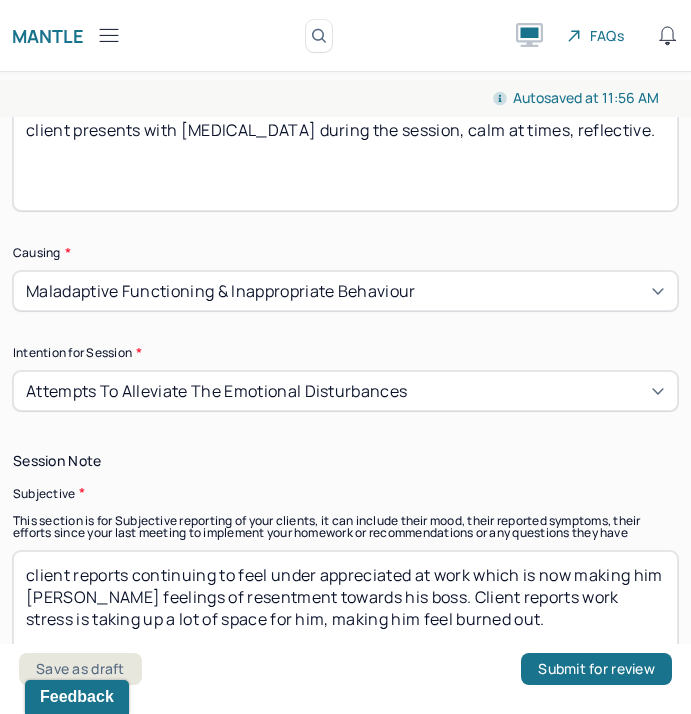 scroll, scrollTop: 1345, scrollLeft: 0, axis: vertical 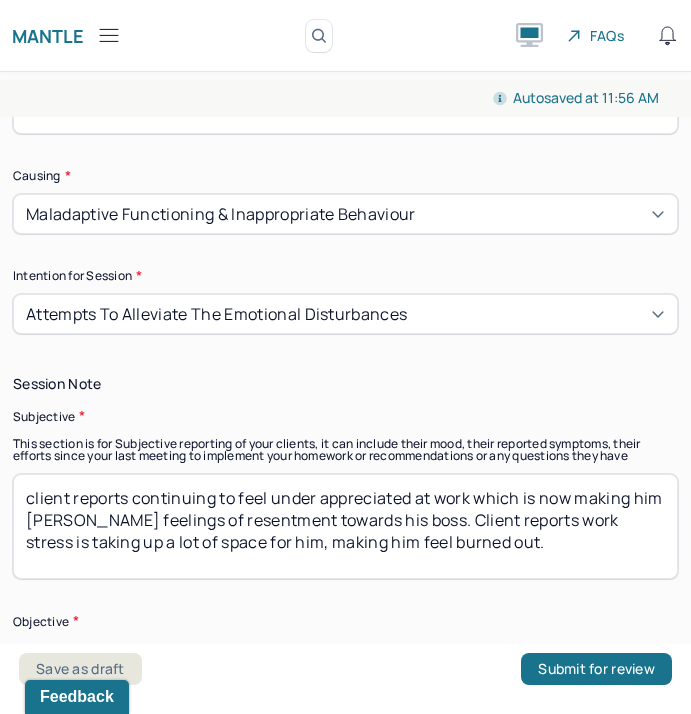 type on "client presents with [MEDICAL_DATA] during the session, calm at times, reflective." 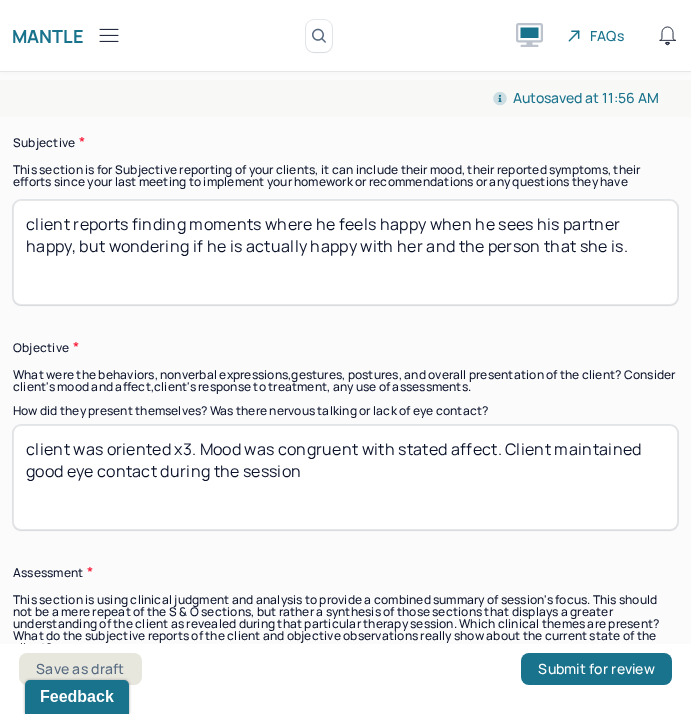 scroll, scrollTop: 1626, scrollLeft: 0, axis: vertical 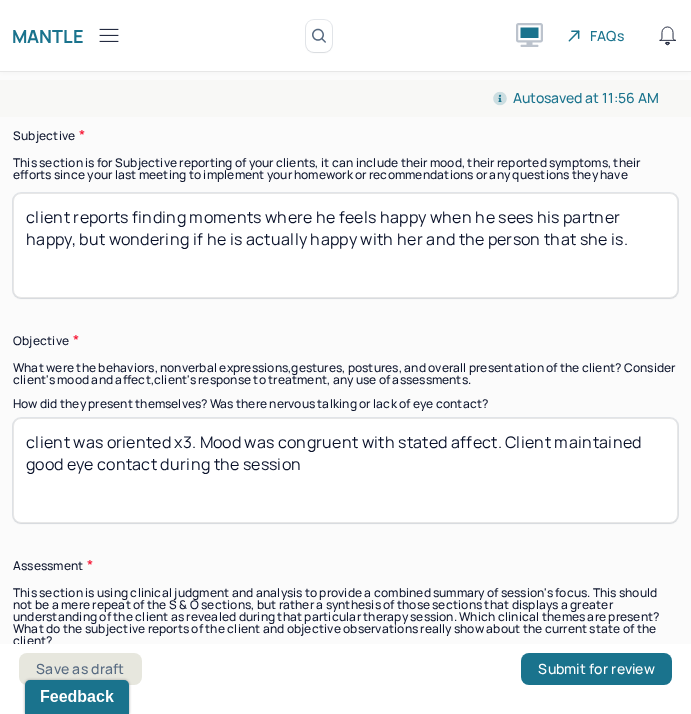 type on "client reports finding moments where he feels happy when he sees his partner happy, but wondering if he is actually happy with her and the person that she is." 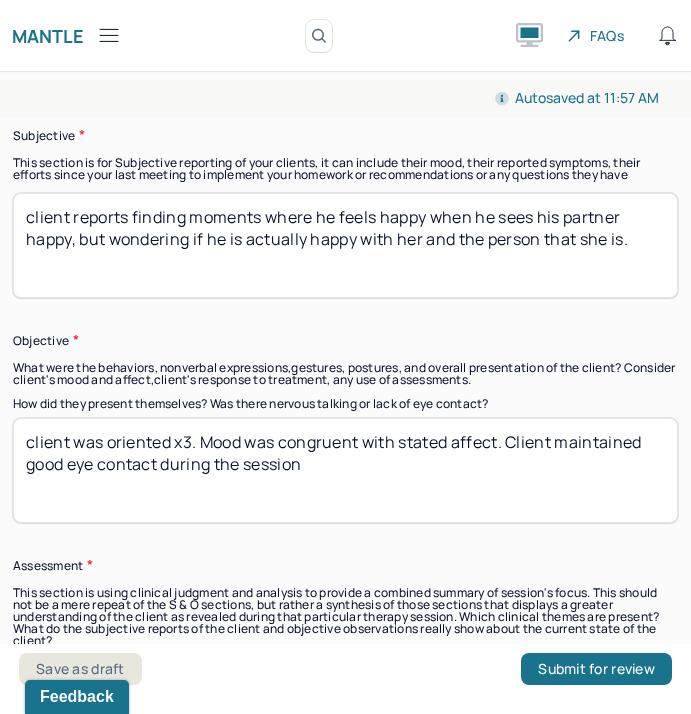 drag, startPoint x: 344, startPoint y: 479, endPoint x: 108, endPoint y: 434, distance: 240.25195 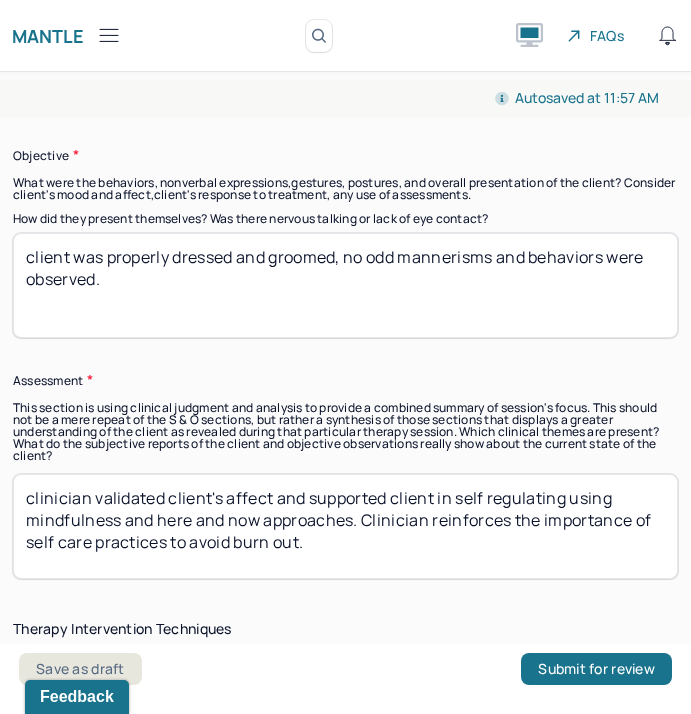 scroll, scrollTop: 1814, scrollLeft: 0, axis: vertical 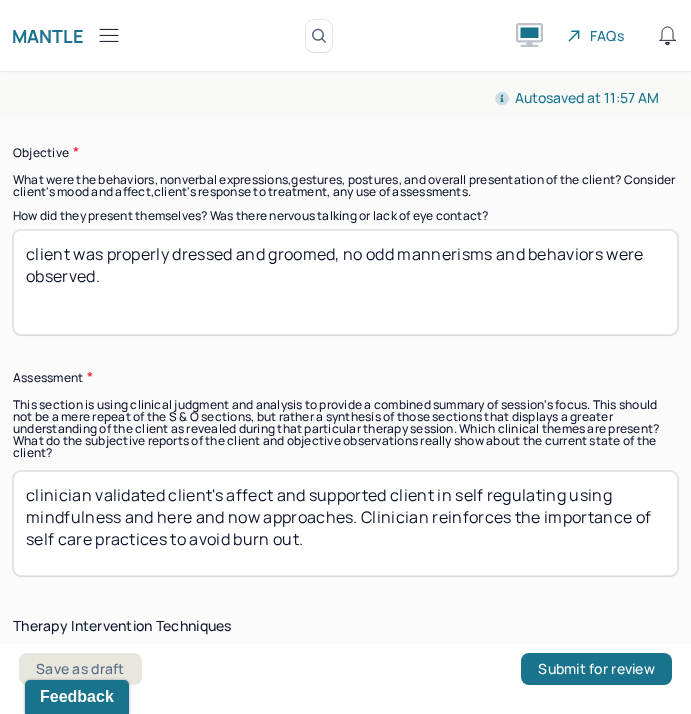 type on "client was properly dressed and groomed, no odd mannerisms and behaviors were observed." 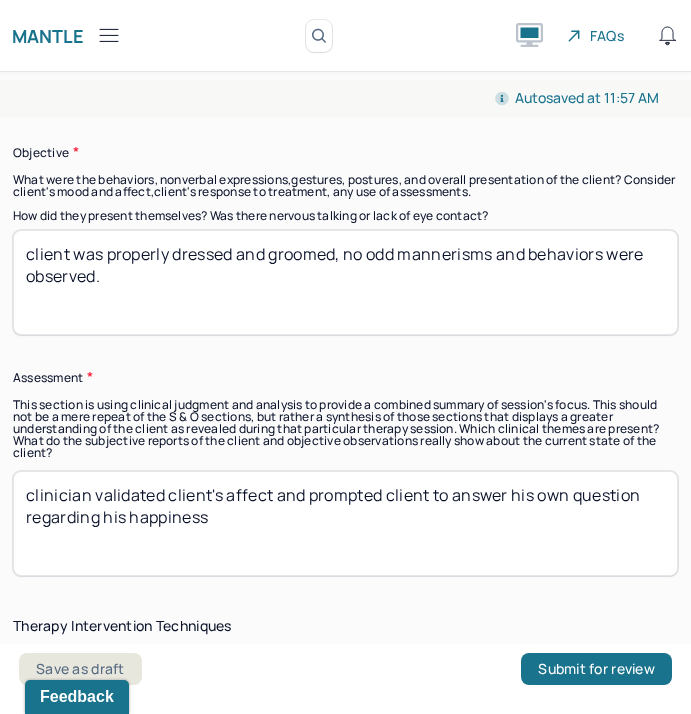 click on "clinician validated client's affect and prompted client to asnwer his own question regarding his happiness" at bounding box center (345, 523) 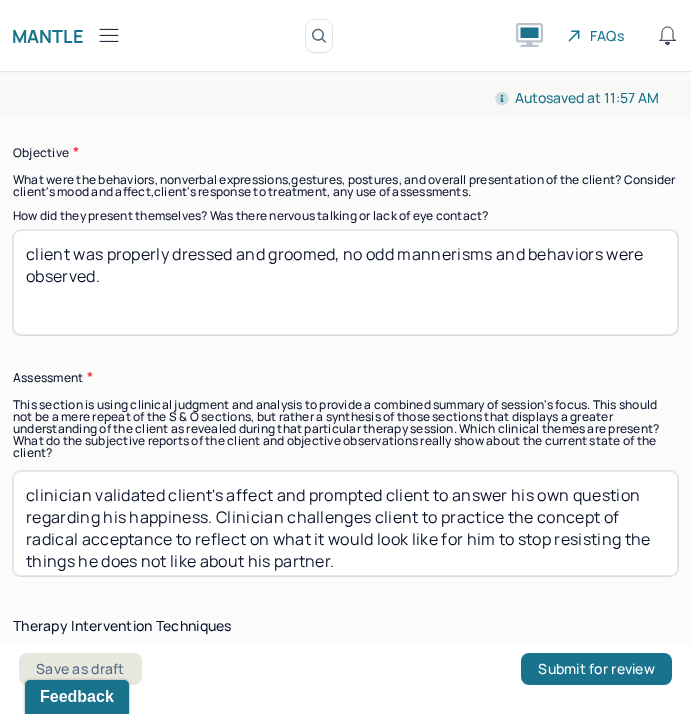 scroll, scrollTop: 8, scrollLeft: 0, axis: vertical 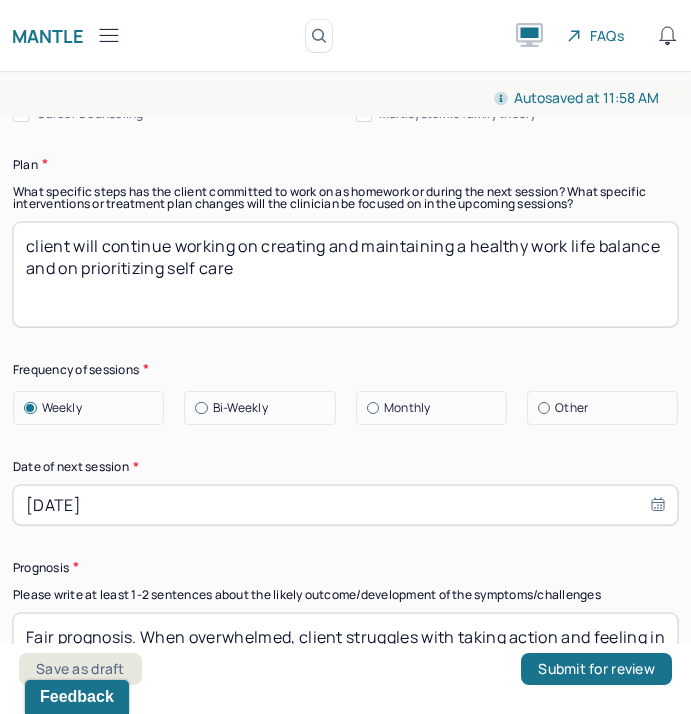 type on "clinician validated client's affect and prompted client to answer his own question regarding his happiness. Clinician challenges client to practice the concept of radical acceptance to reflect on what it would look like for him to stop resisting the things he does not like about his partner." 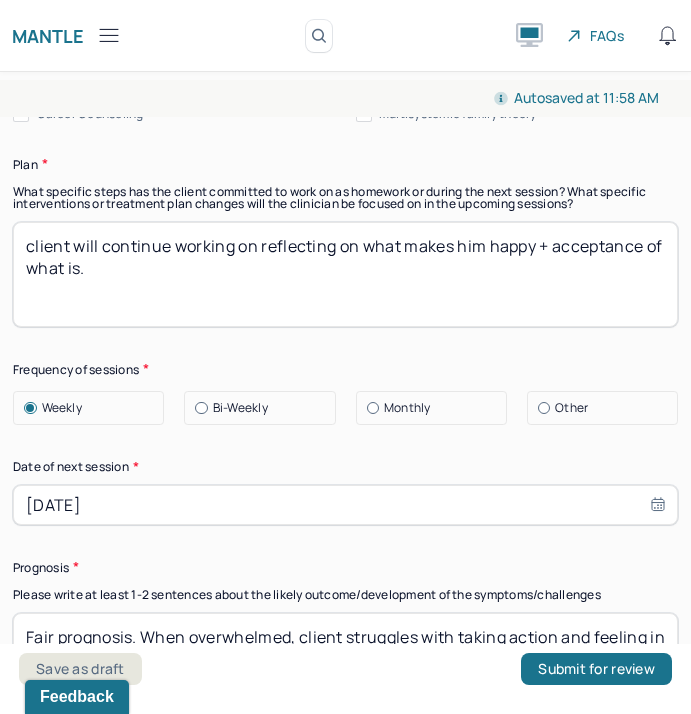 type on "client will continue working on reflecting on what makes him happy + acceptance of what is." 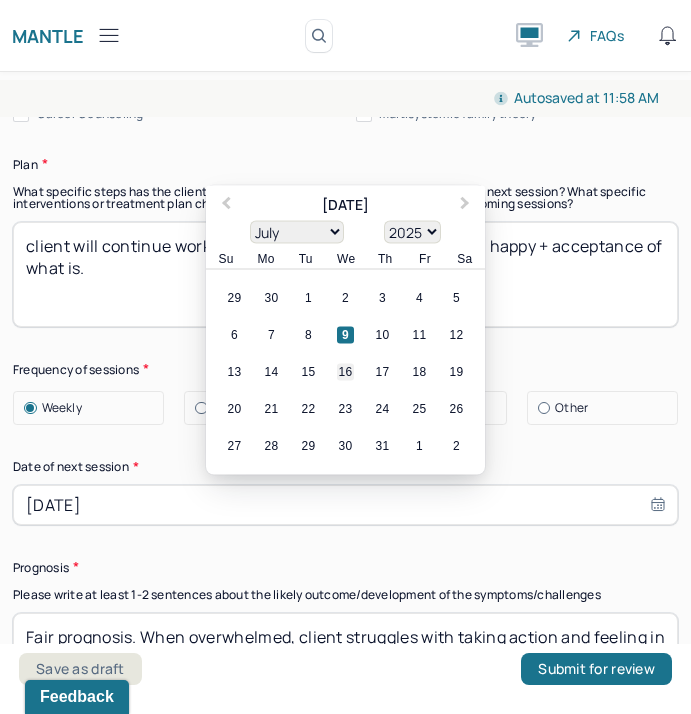 click on "16" at bounding box center (345, 371) 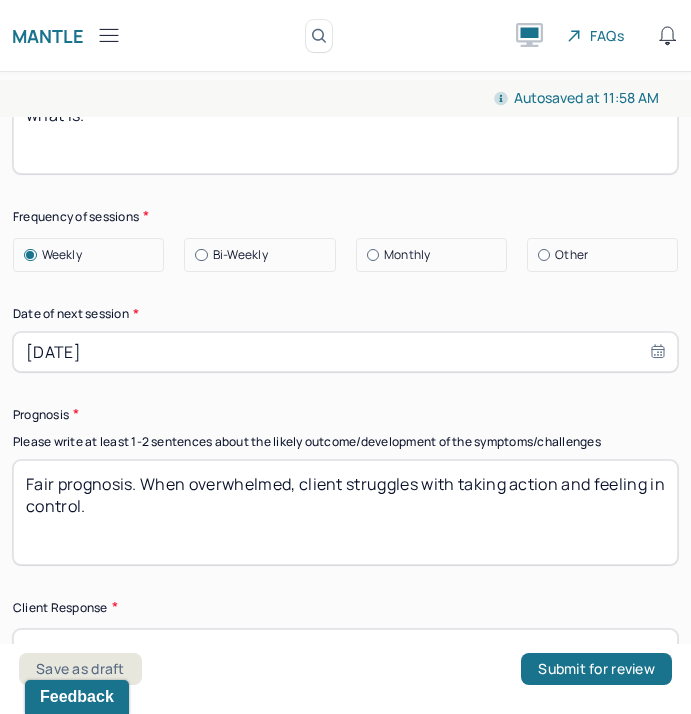 scroll, scrollTop: 3100, scrollLeft: 0, axis: vertical 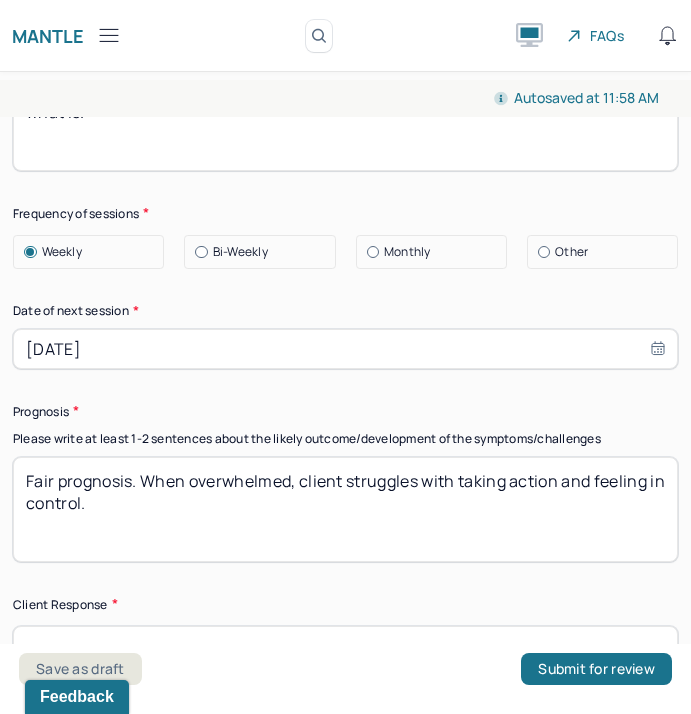 drag, startPoint x: 188, startPoint y: 505, endPoint x: 146, endPoint y: 463, distance: 59.39697 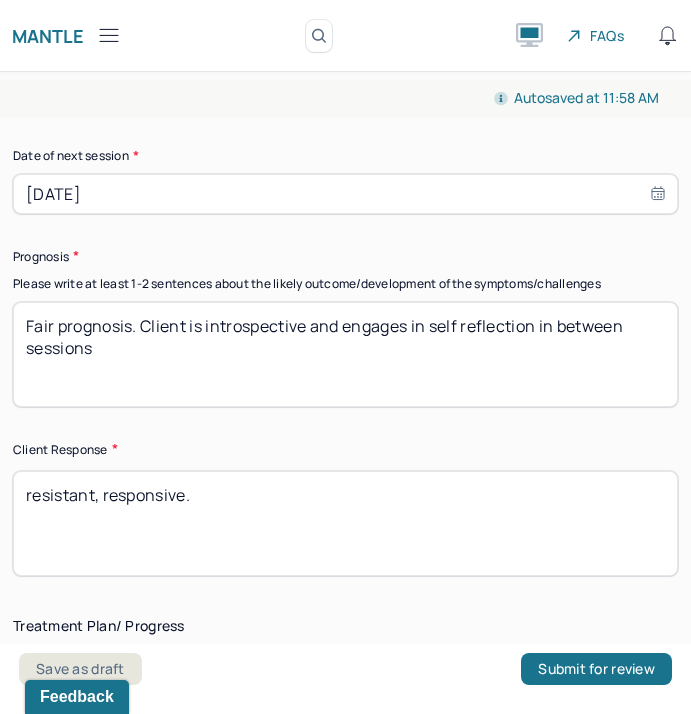 scroll, scrollTop: 3307, scrollLeft: 0, axis: vertical 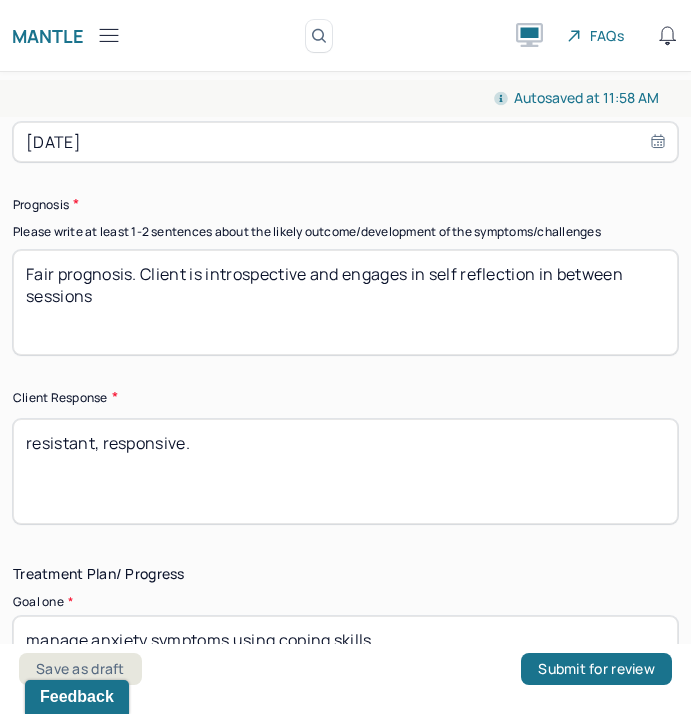 type on "Fair prognosis. Client is introspective and engages in self reflection in between sessions" 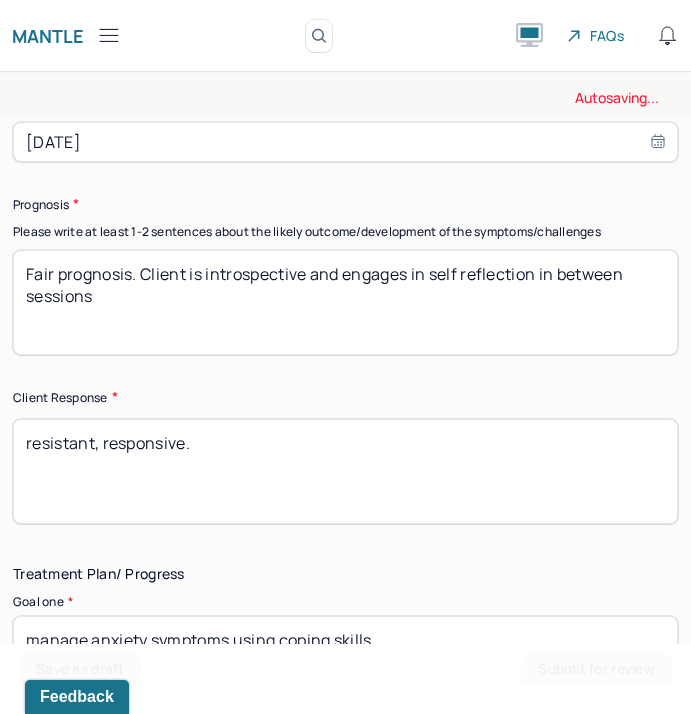 drag, startPoint x: 218, startPoint y: 425, endPoint x: -9, endPoint y: 424, distance: 227.0022 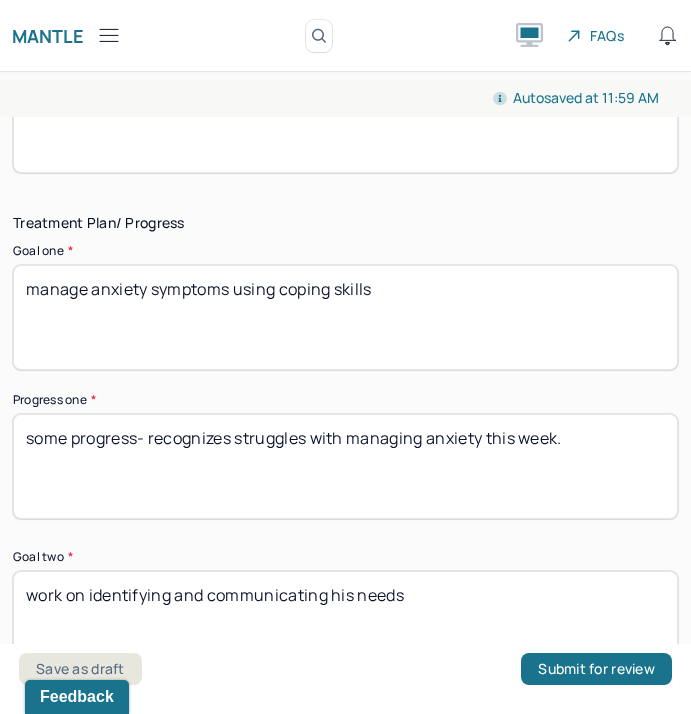 scroll, scrollTop: 3680, scrollLeft: 0, axis: vertical 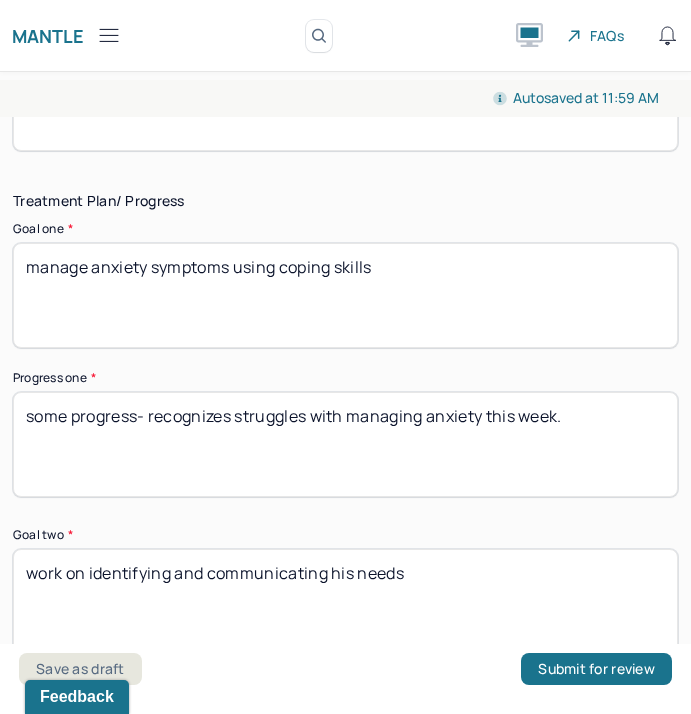 type on "Engaged and introspective" 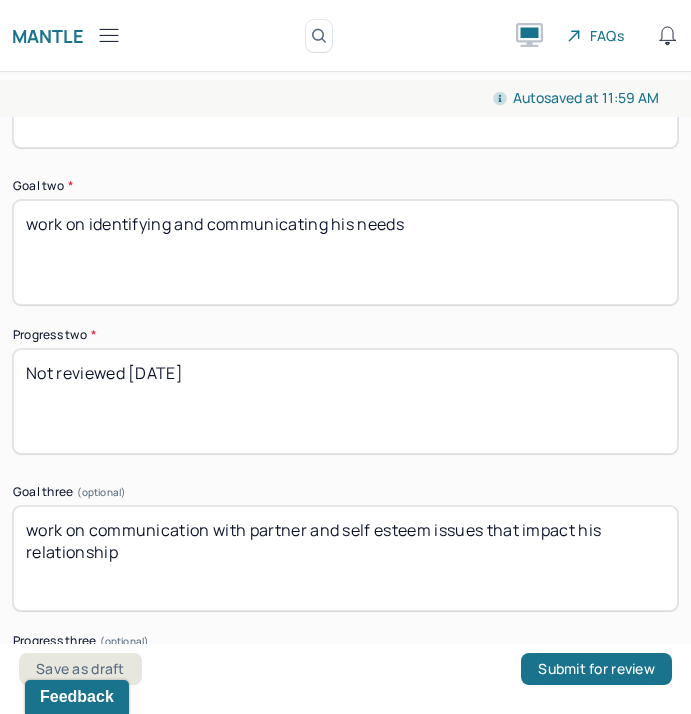 scroll, scrollTop: 4030, scrollLeft: 0, axis: vertical 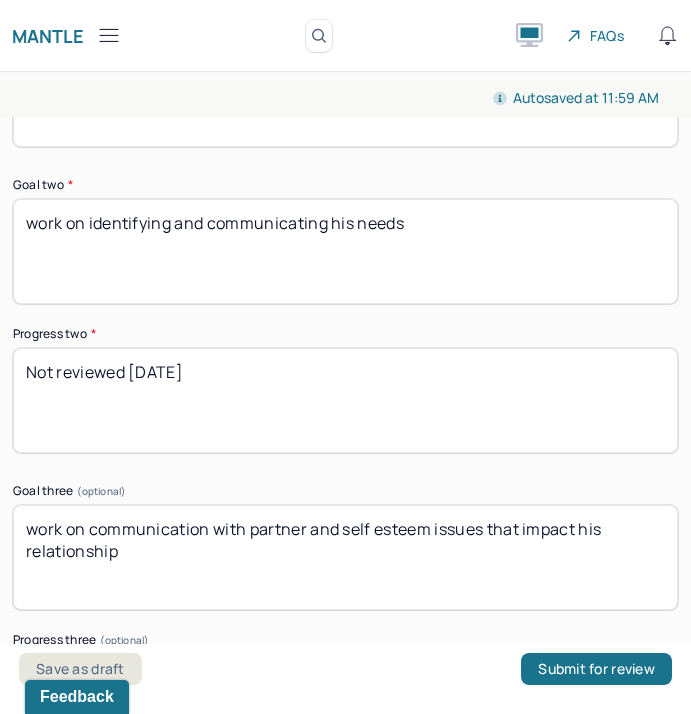 type on "achieved this week" 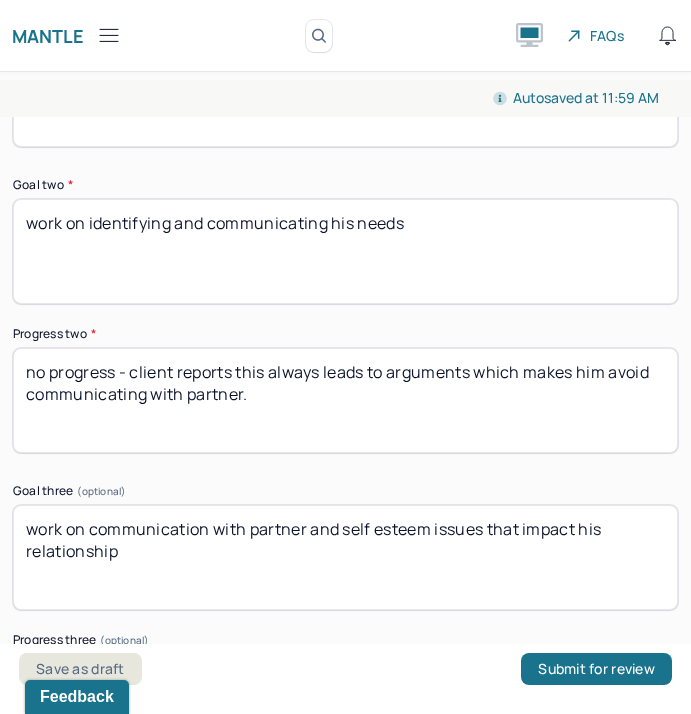 scroll, scrollTop: 4329, scrollLeft: 0, axis: vertical 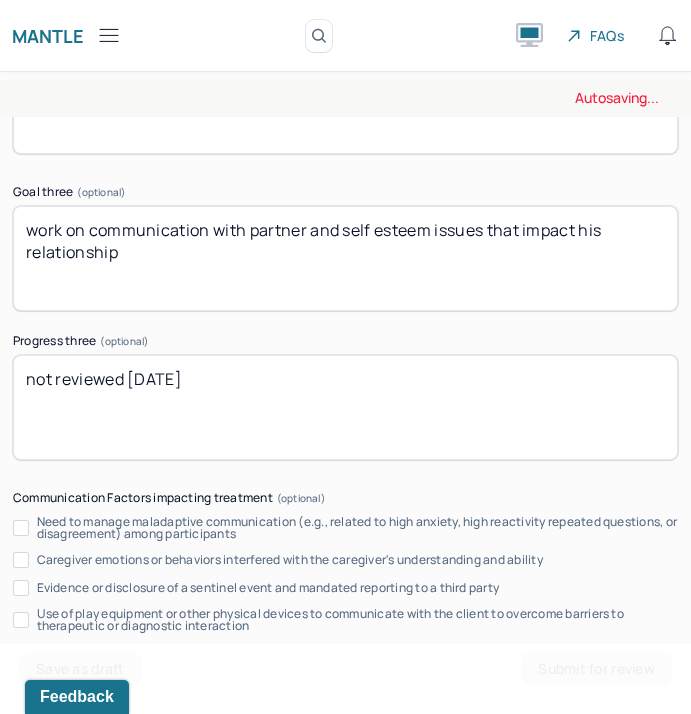type on "no progress - client reports this always leads to arguments which makes him avoid communicating with partner." 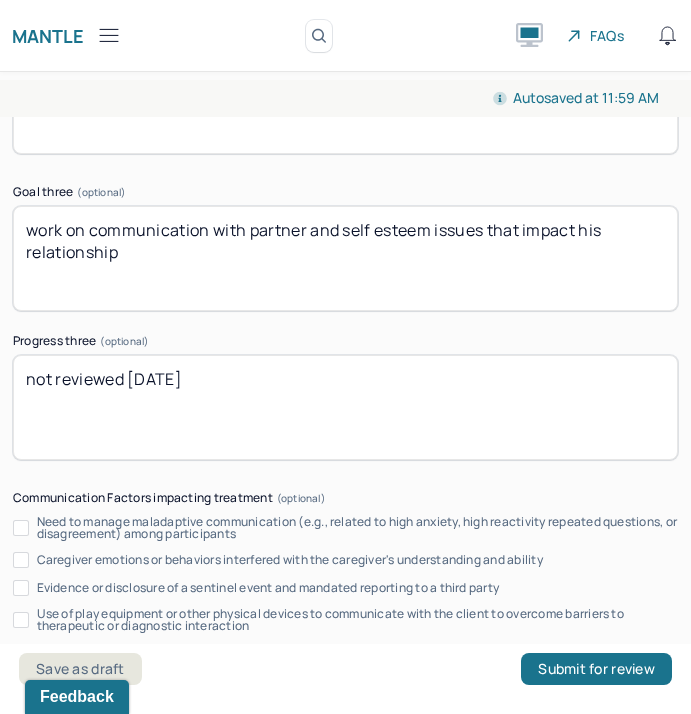 drag, startPoint x: 222, startPoint y: 370, endPoint x: -50, endPoint y: 359, distance: 272.22232 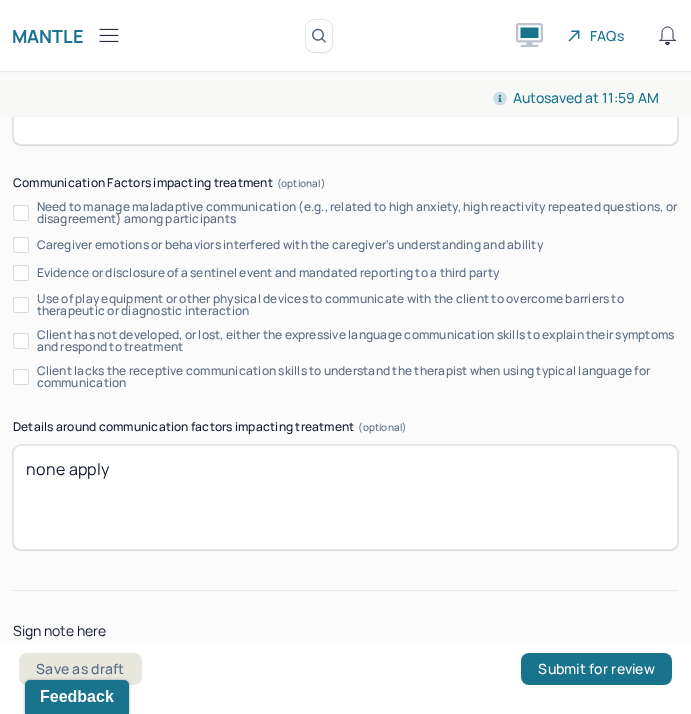 scroll, scrollTop: 4745, scrollLeft: 0, axis: vertical 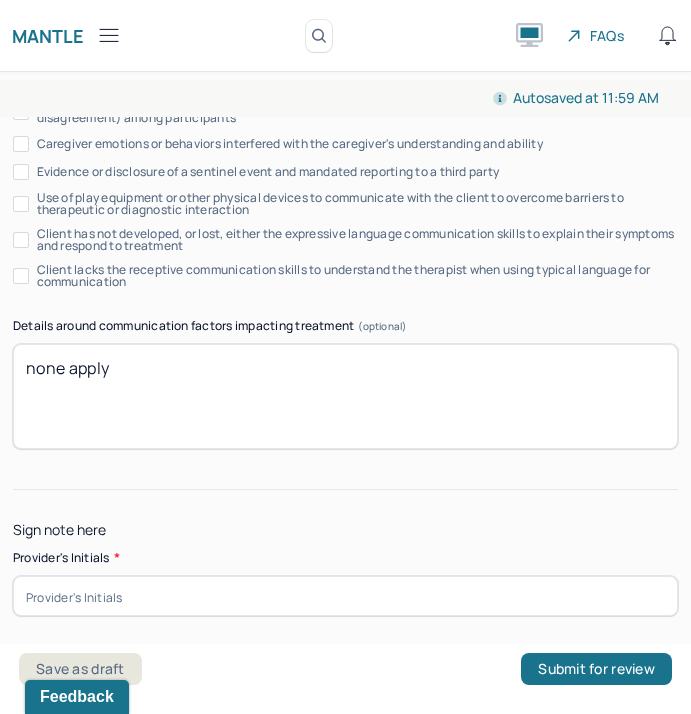 type on "no progress." 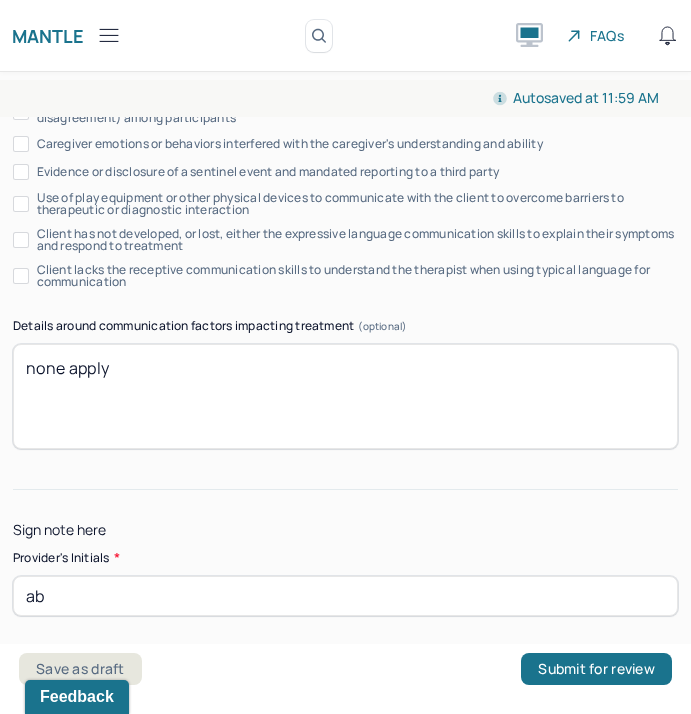 type on "ab" 